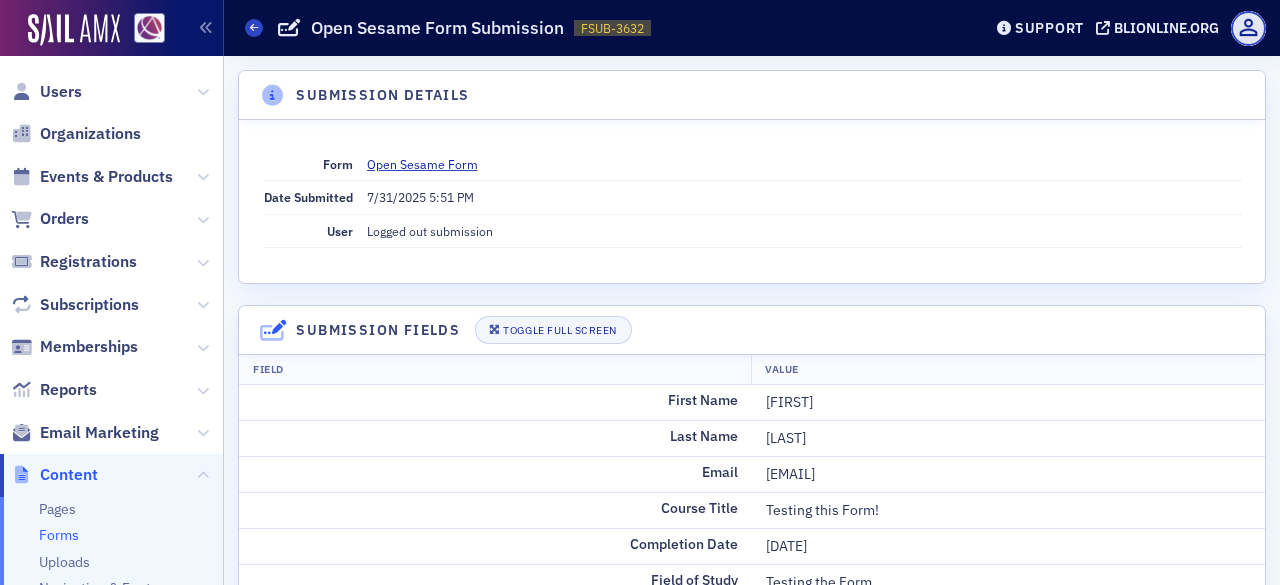 scroll, scrollTop: 0, scrollLeft: 0, axis: both 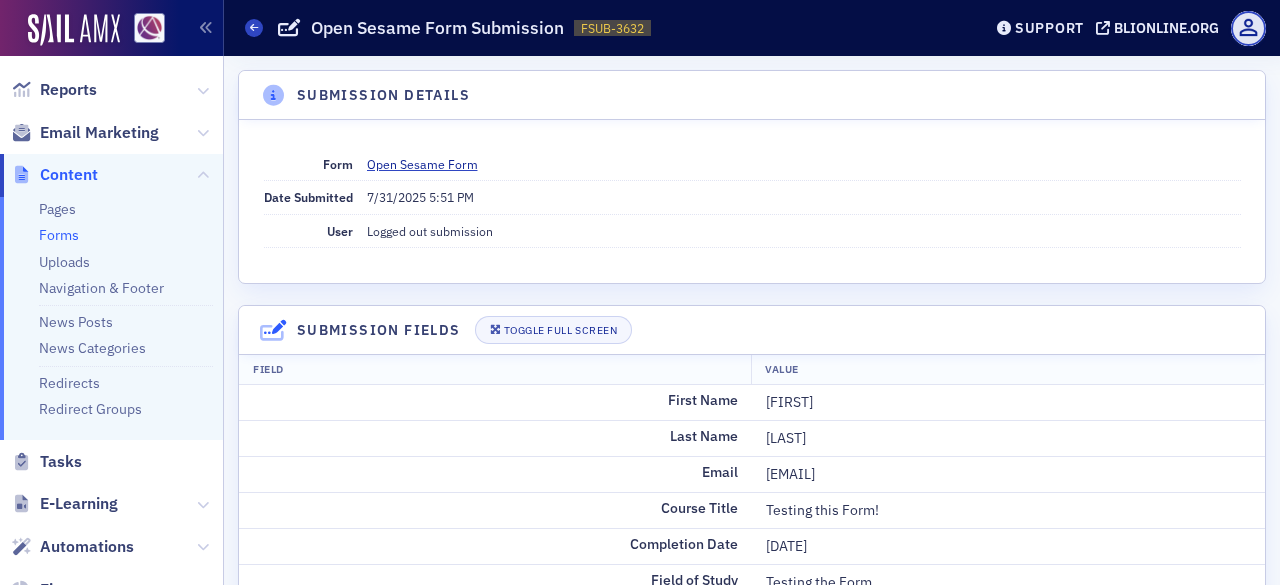 click on "Forms" 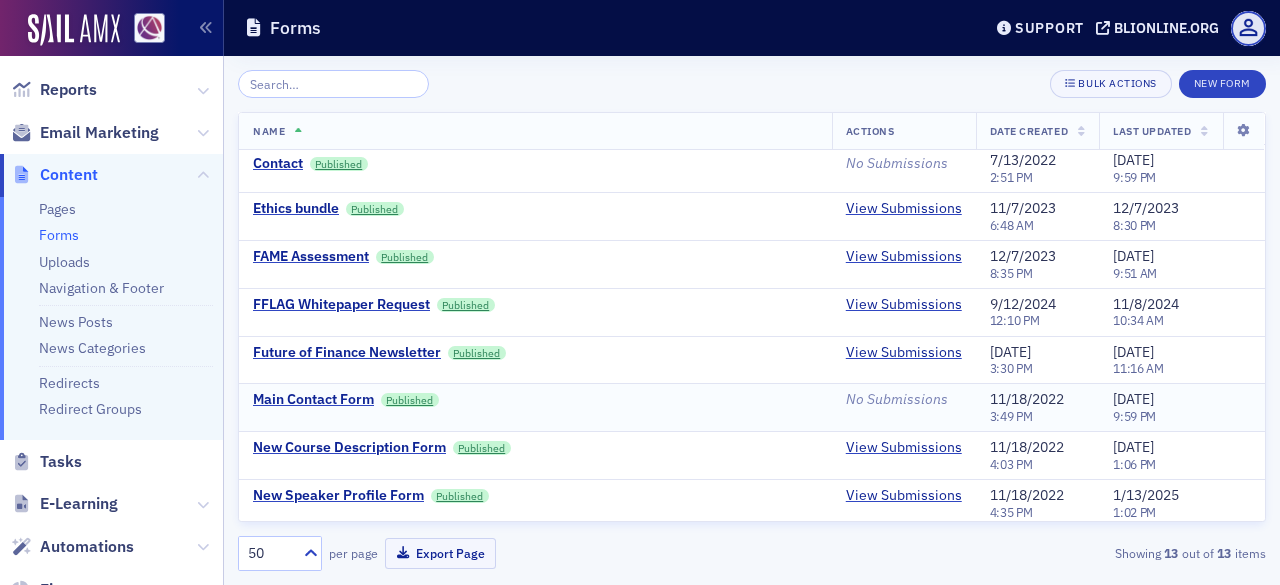 scroll, scrollTop: 246, scrollLeft: 0, axis: vertical 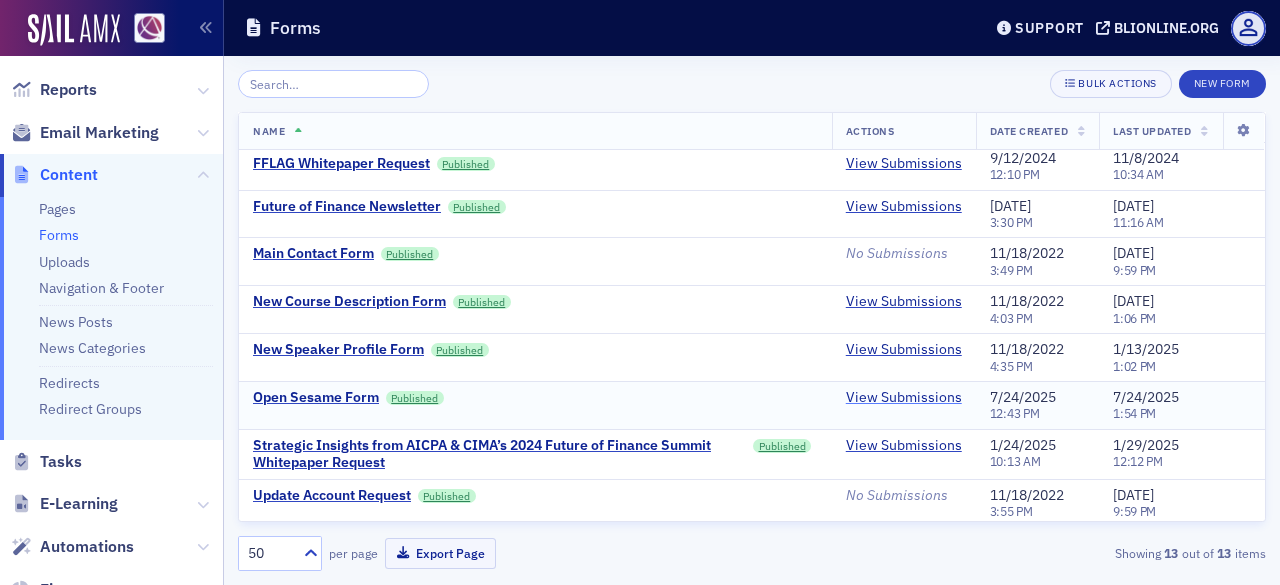 click on "View Submissions" 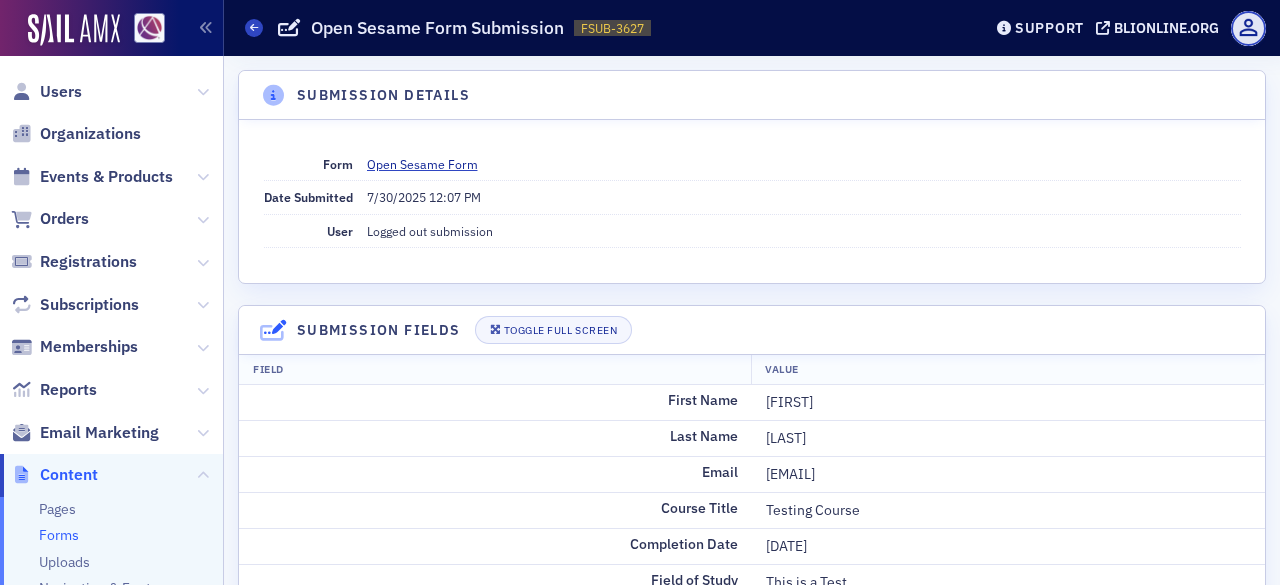 scroll, scrollTop: 0, scrollLeft: 0, axis: both 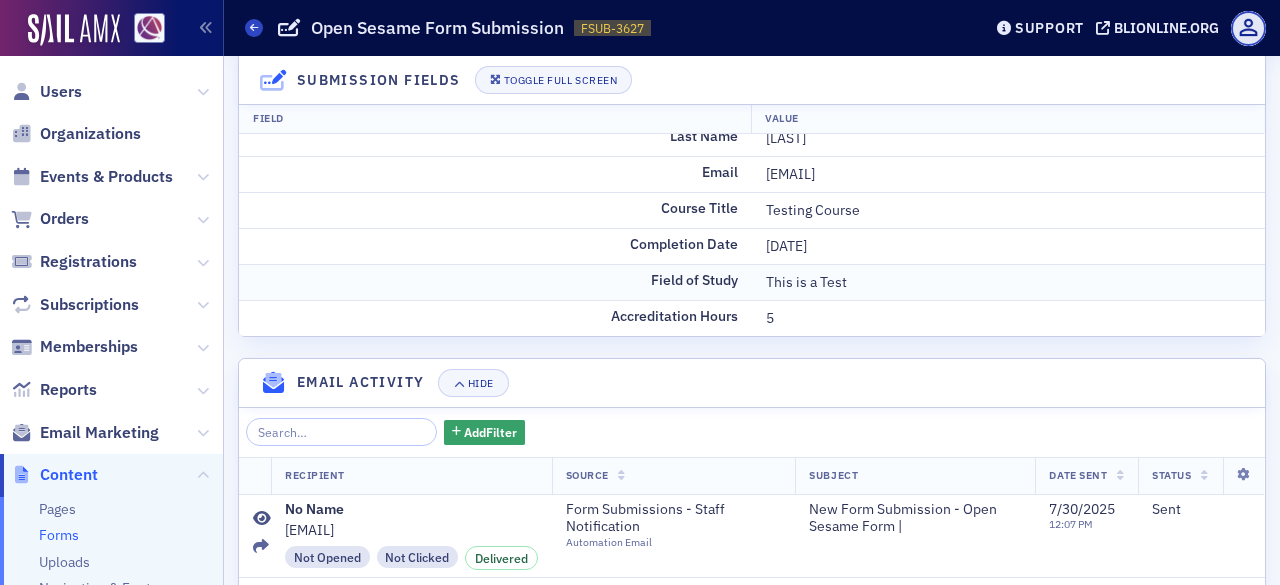 click on "This is a Test" 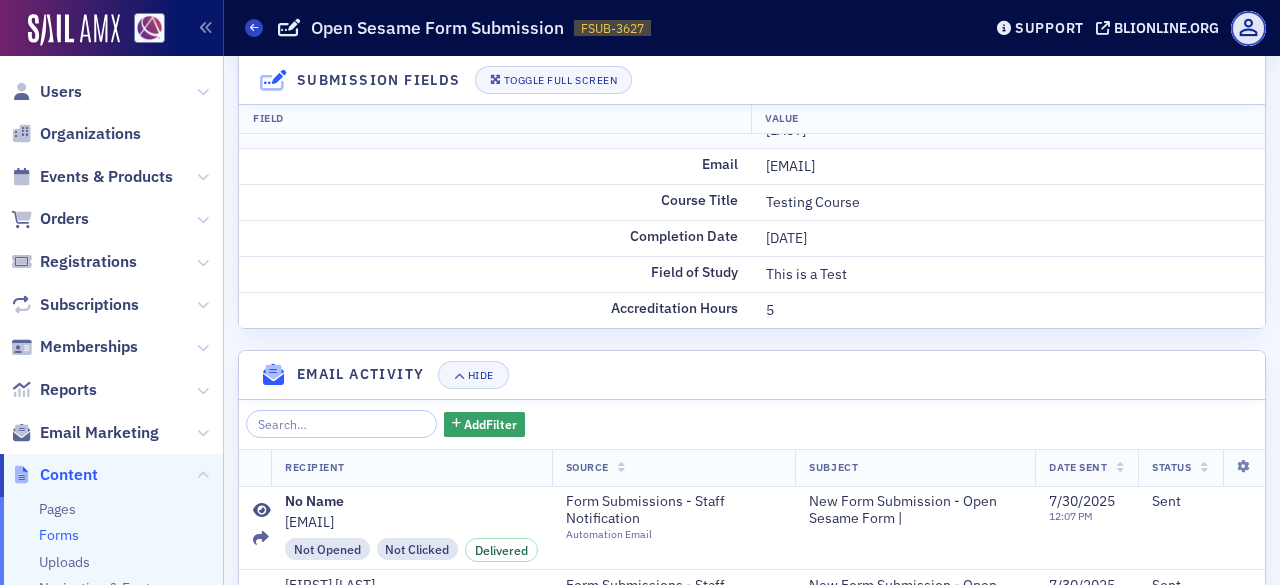 scroll, scrollTop: 154, scrollLeft: 0, axis: vertical 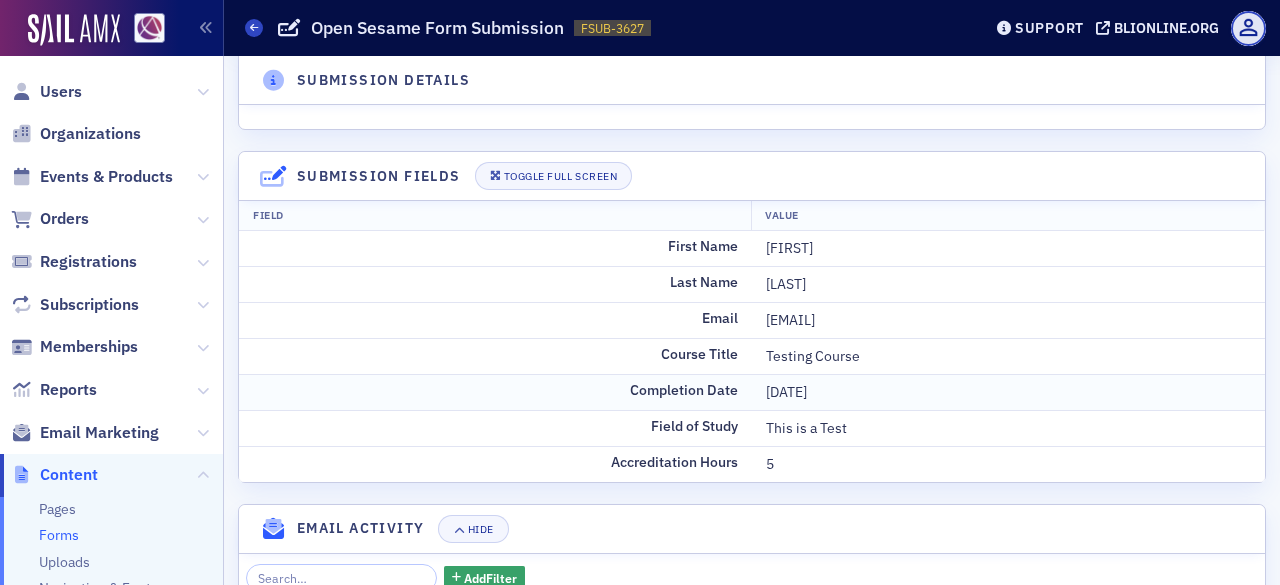 click on "2025-07-01" 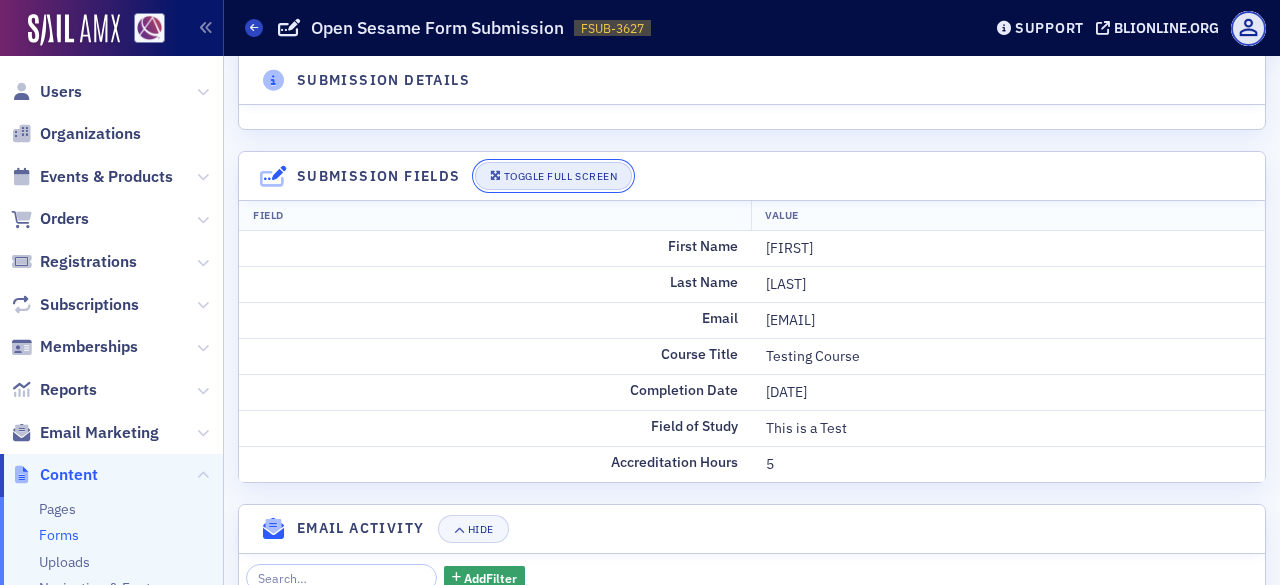 click on "Toggle Full Screen" 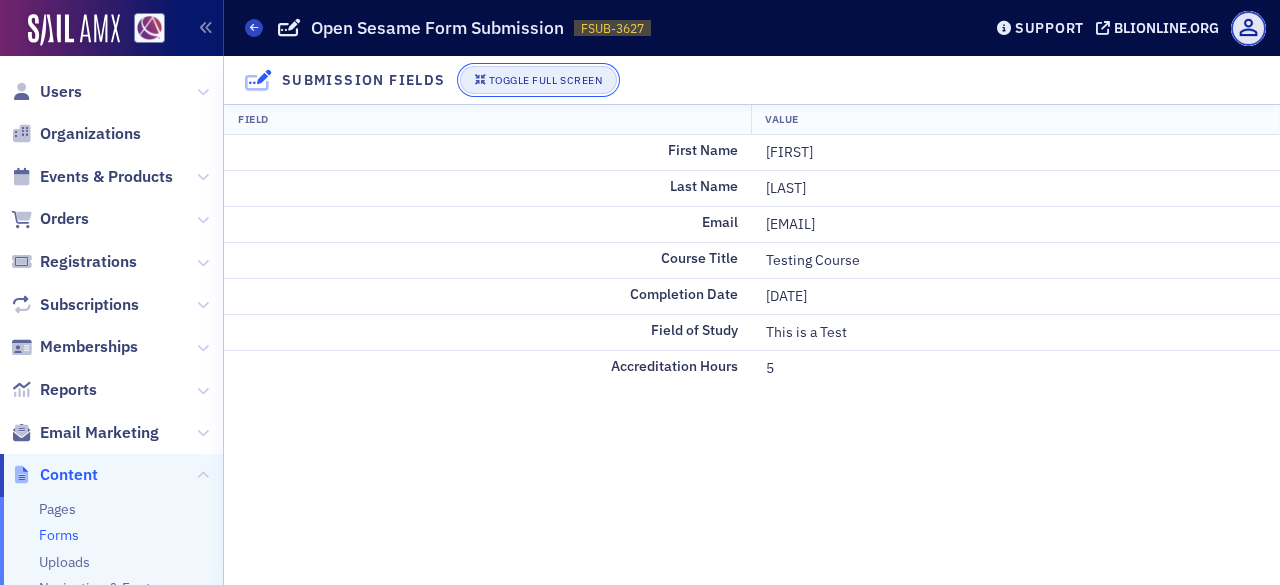 click on "Toggle Full Screen" 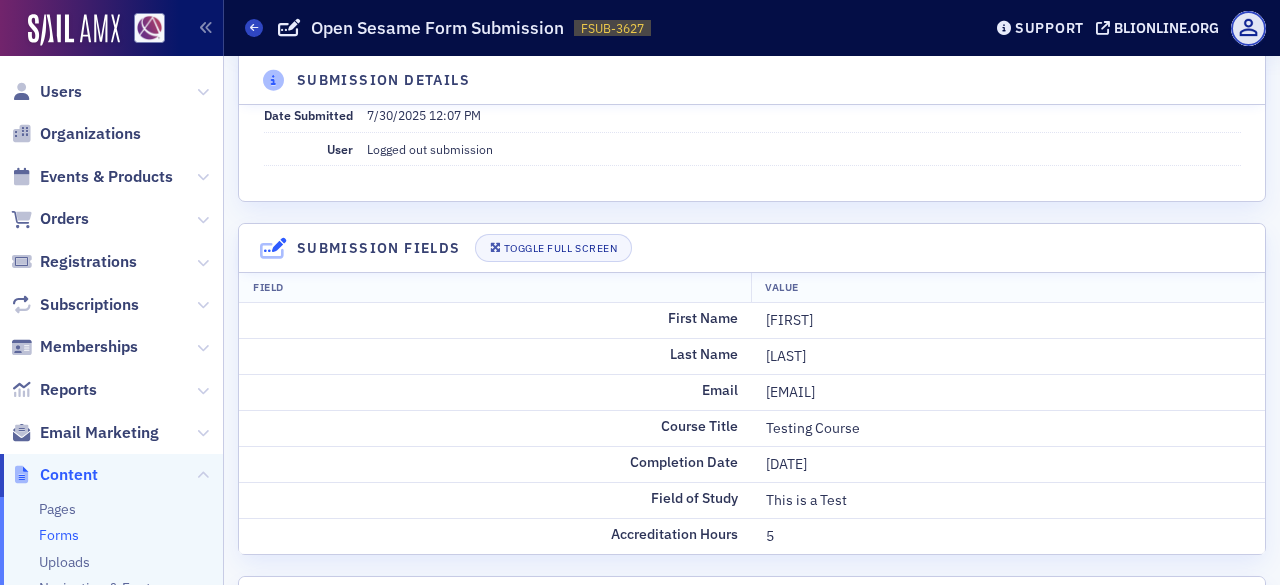 scroll, scrollTop: 0, scrollLeft: 0, axis: both 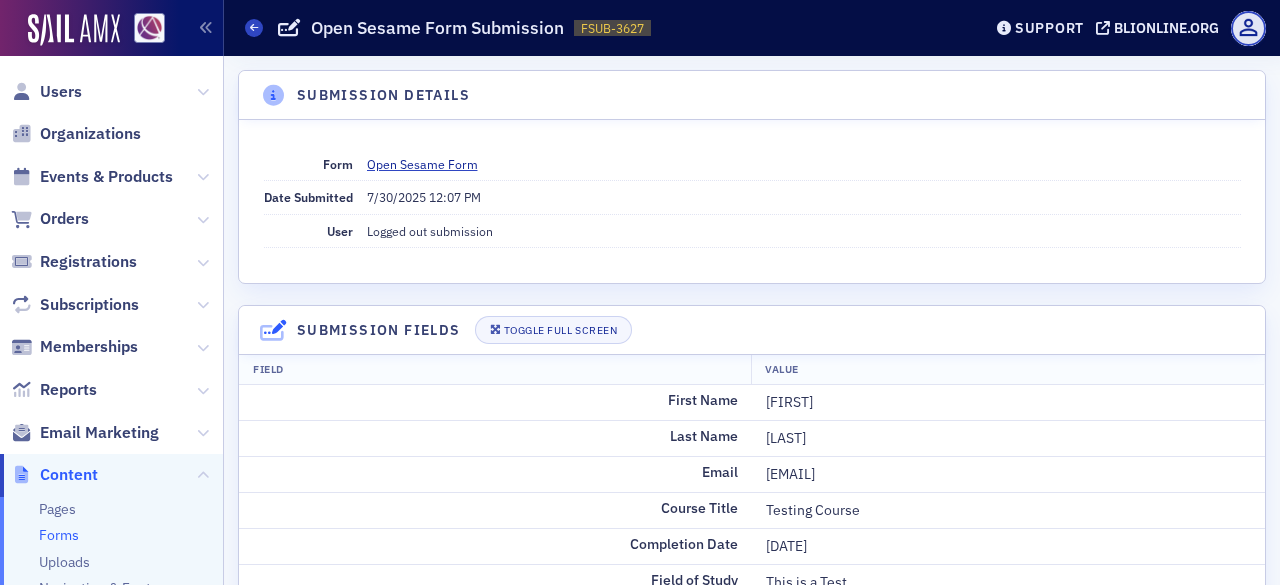 click on "User Logged out submission" 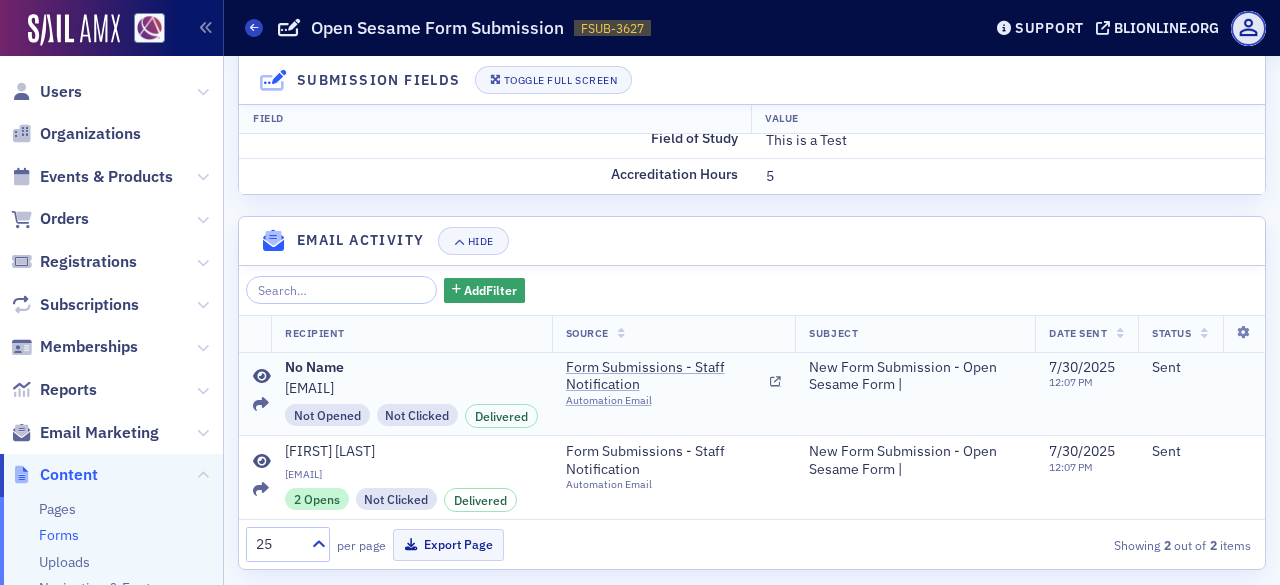 scroll, scrollTop: 454, scrollLeft: 0, axis: vertical 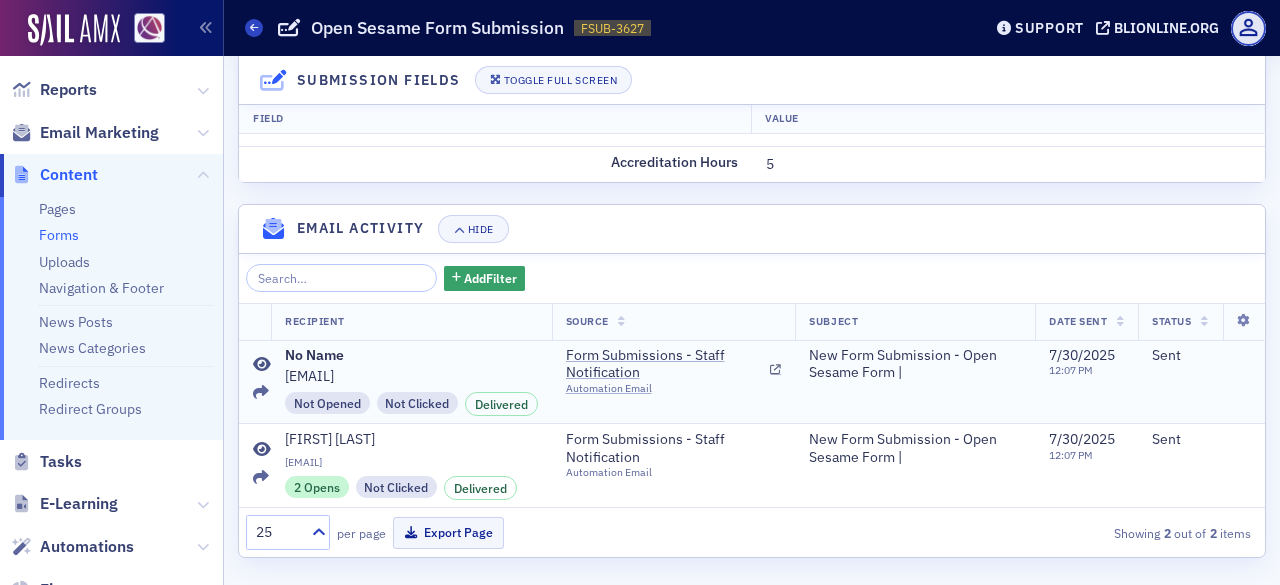 click on "New Form Submission - Open Sesame Form |" 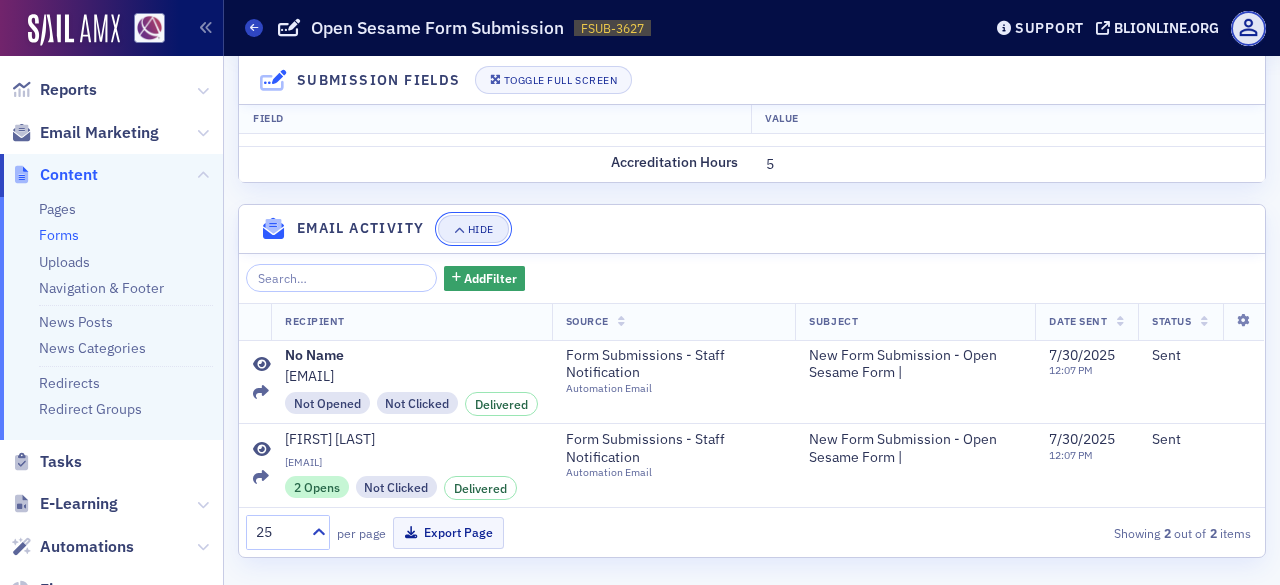 click on "Hide" 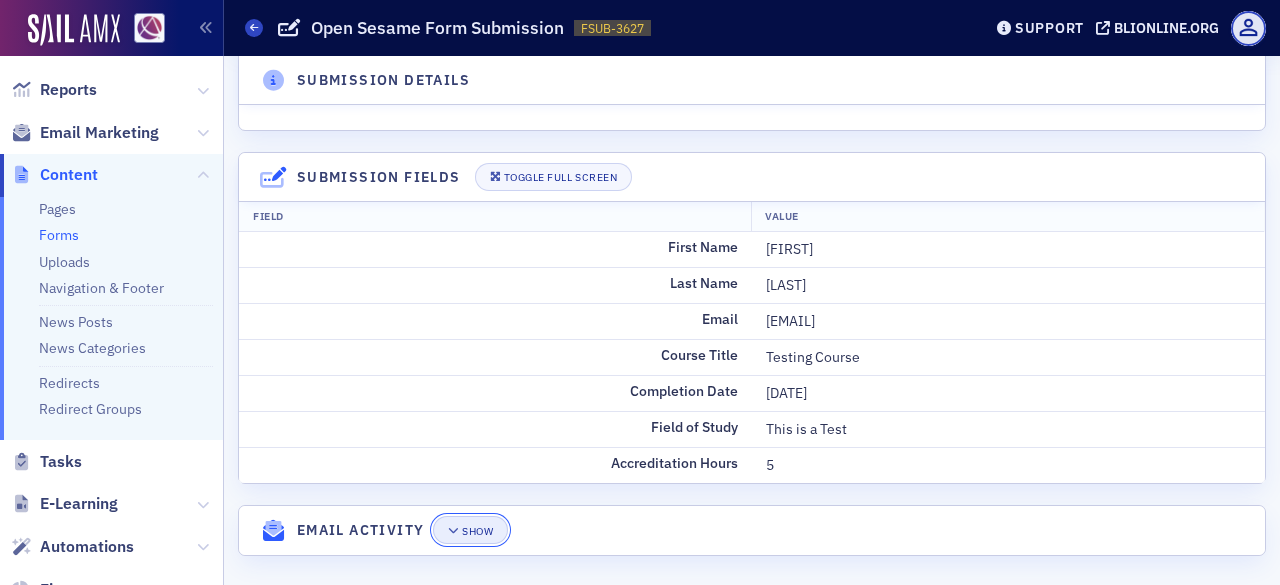 click on "Show" 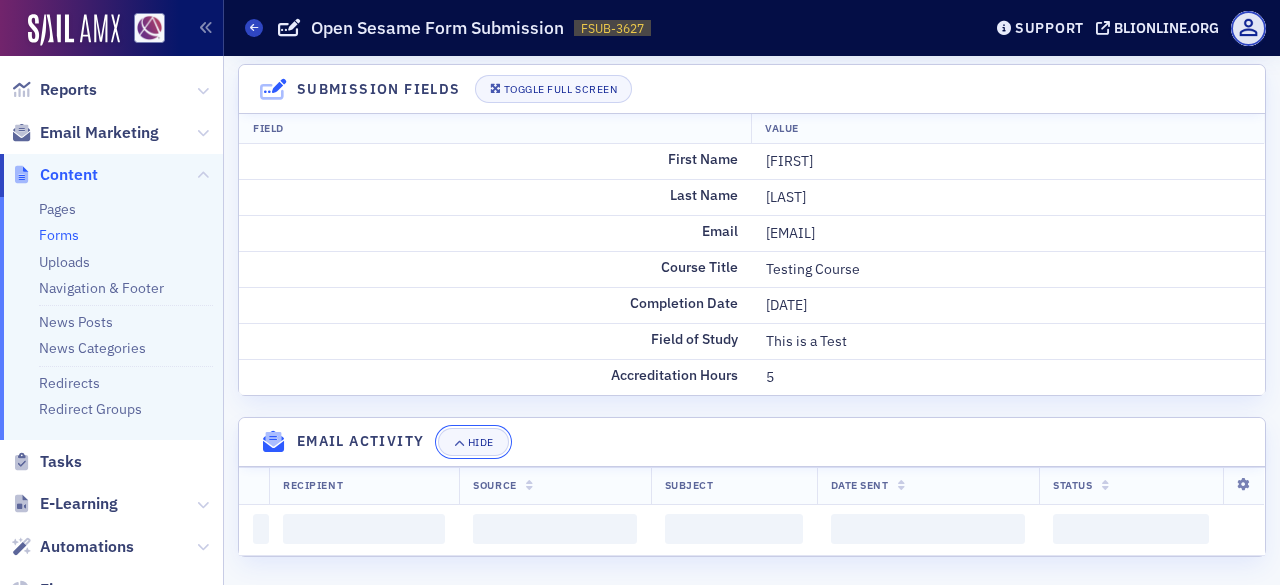 scroll, scrollTop: 454, scrollLeft: 0, axis: vertical 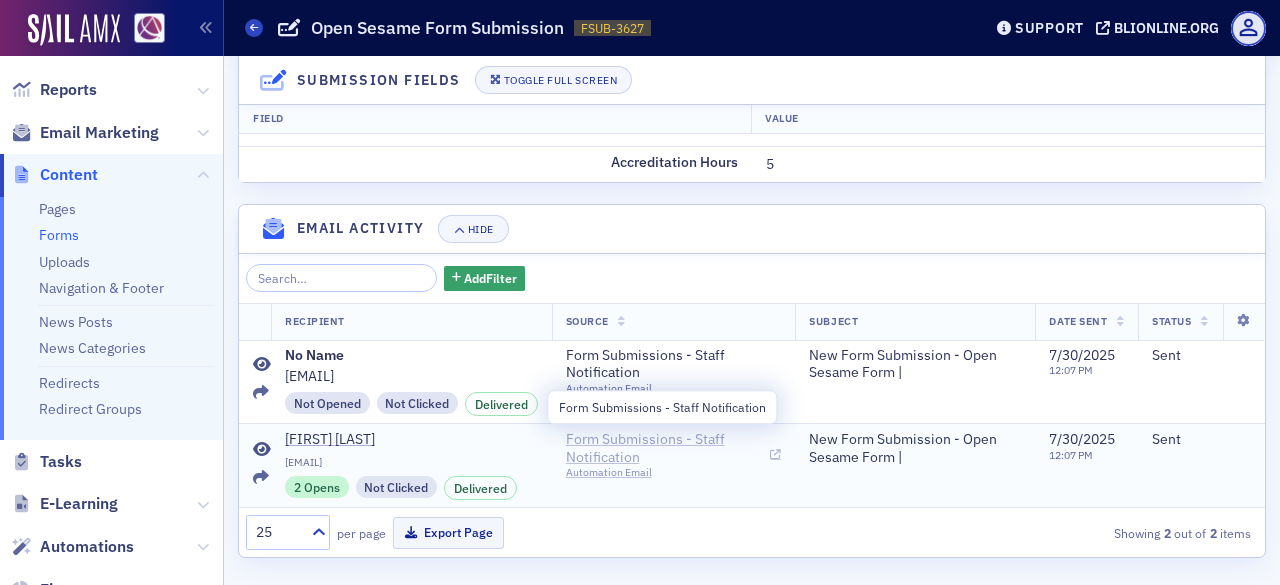 click on "Form Submissions - Staff Notification" 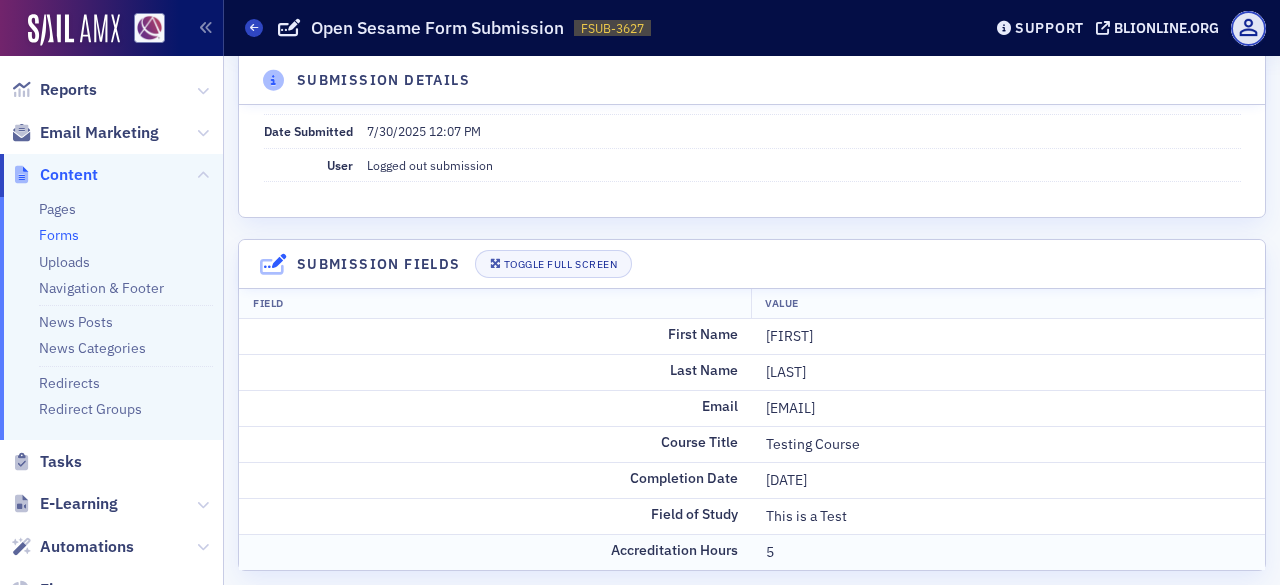 scroll, scrollTop: 0, scrollLeft: 0, axis: both 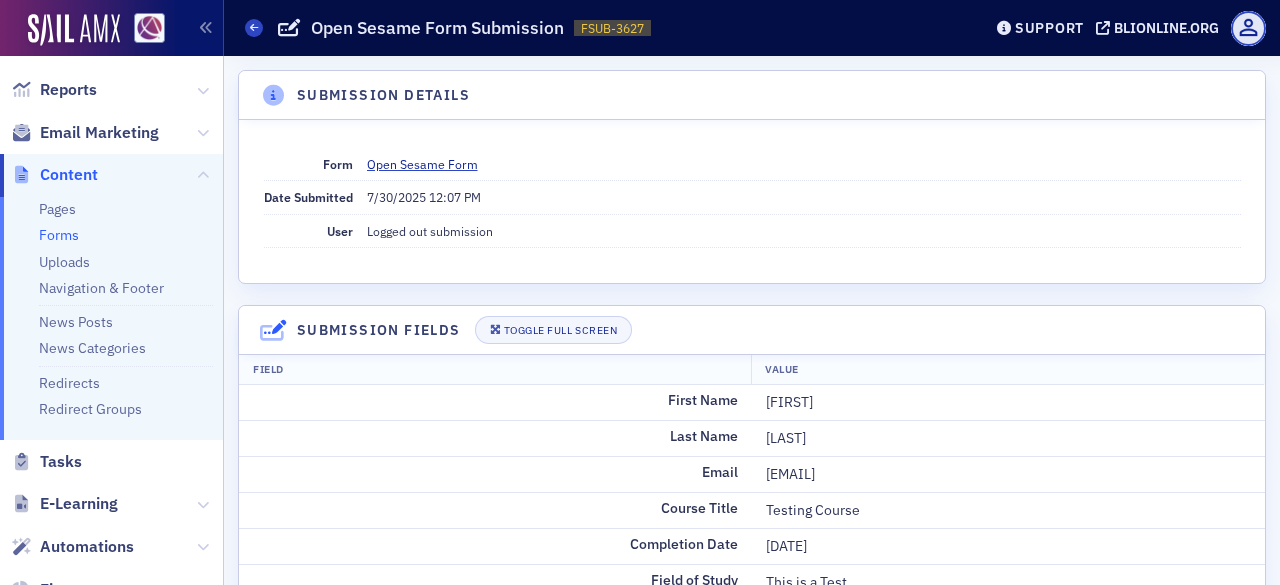click on "Logged out submission" 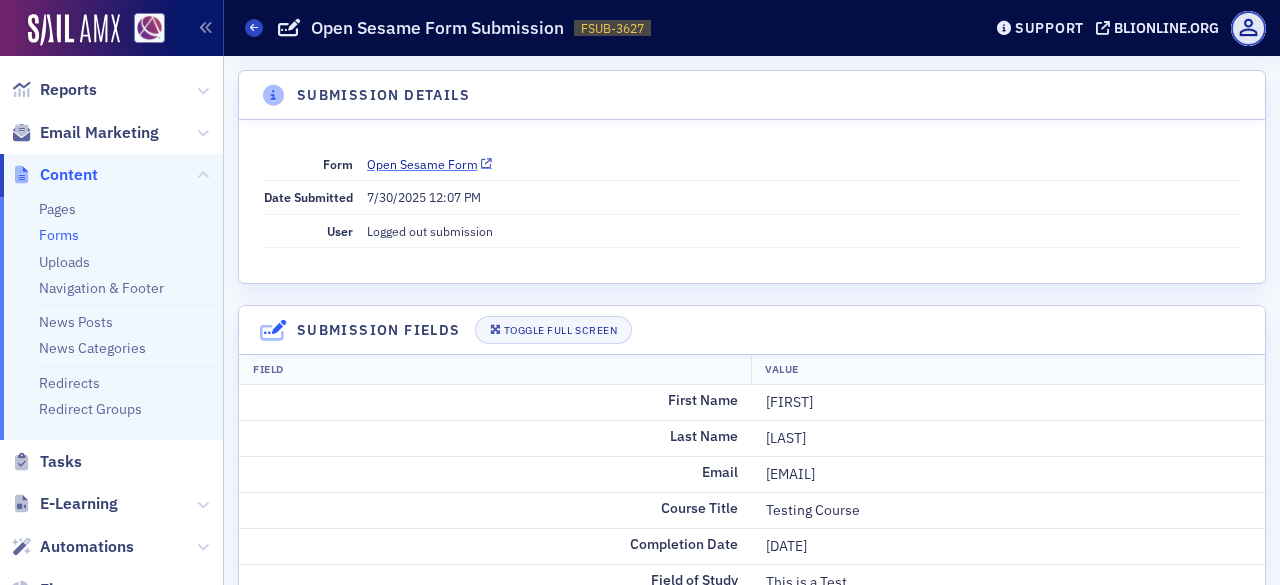 click on "Open Sesame Form" 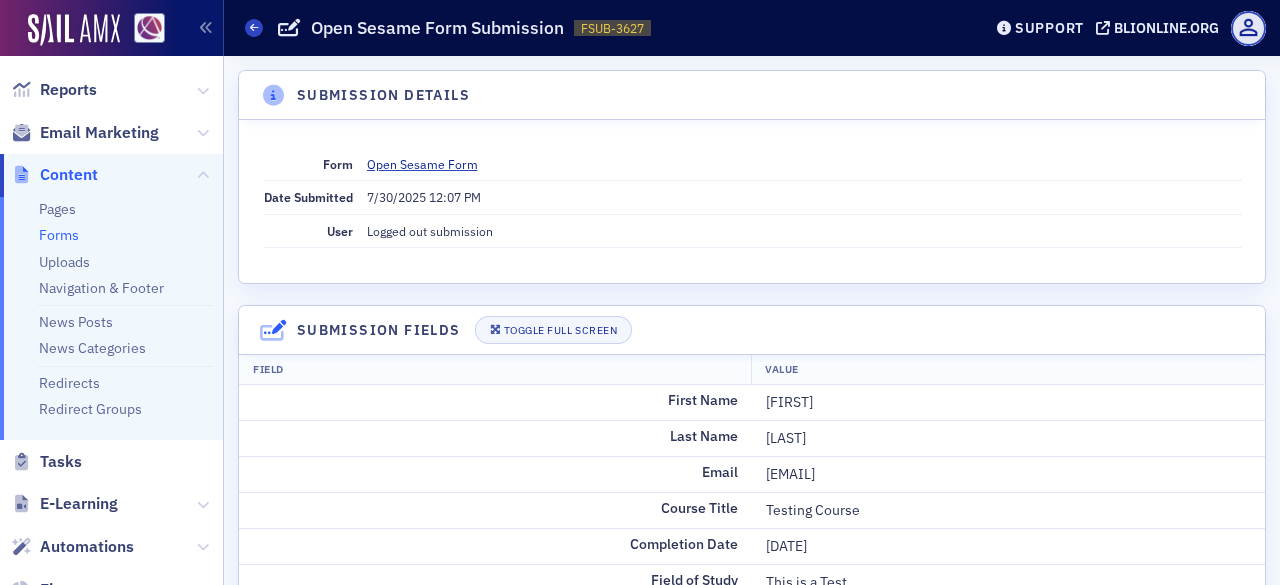 click on "Forms" 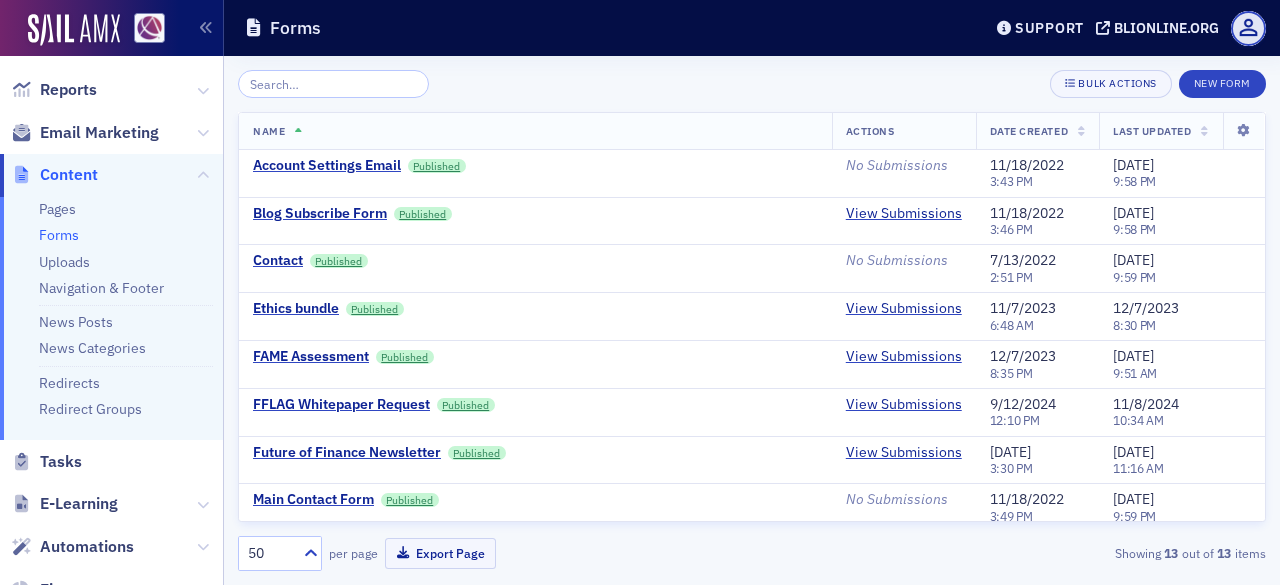 scroll, scrollTop: 246, scrollLeft: 0, axis: vertical 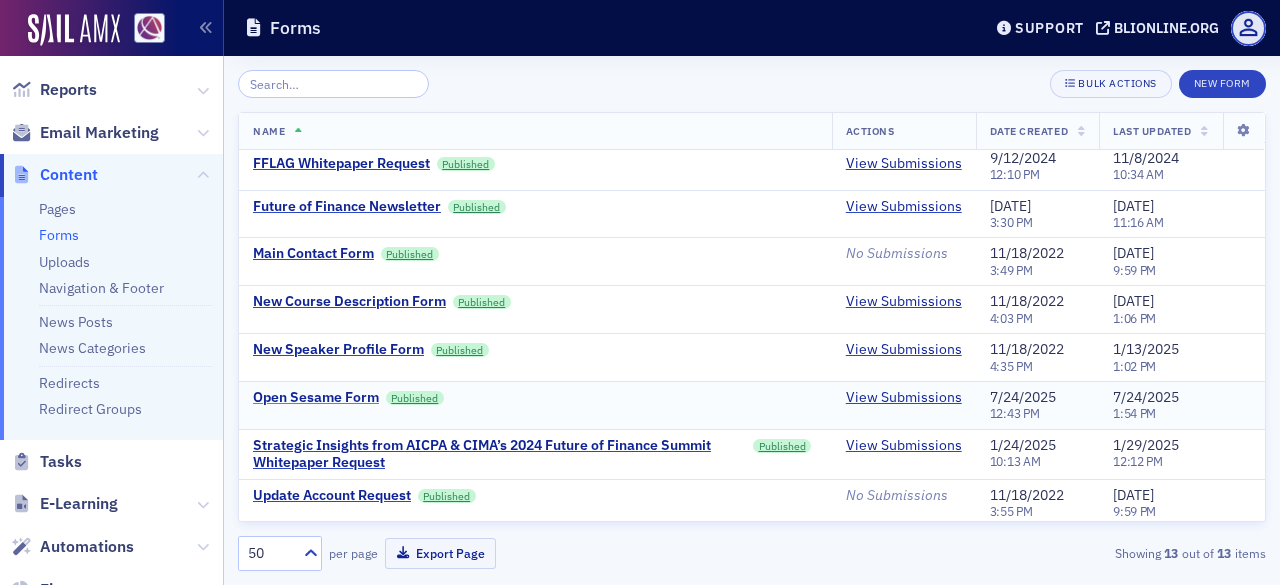 click on "Open Sesame Form" 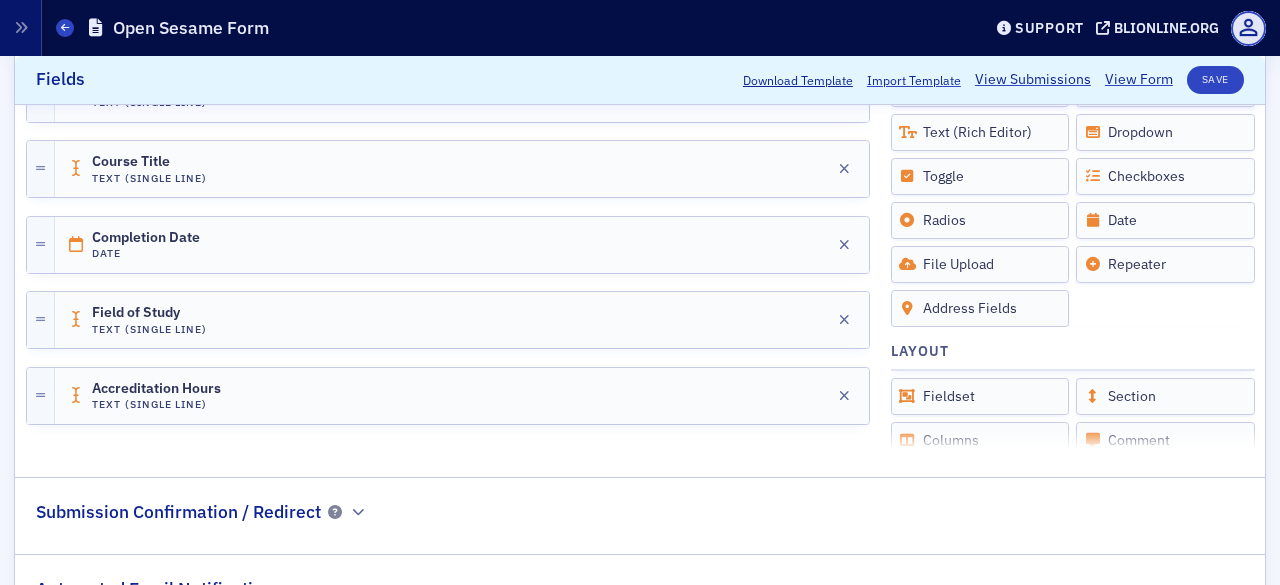 scroll, scrollTop: 596, scrollLeft: 0, axis: vertical 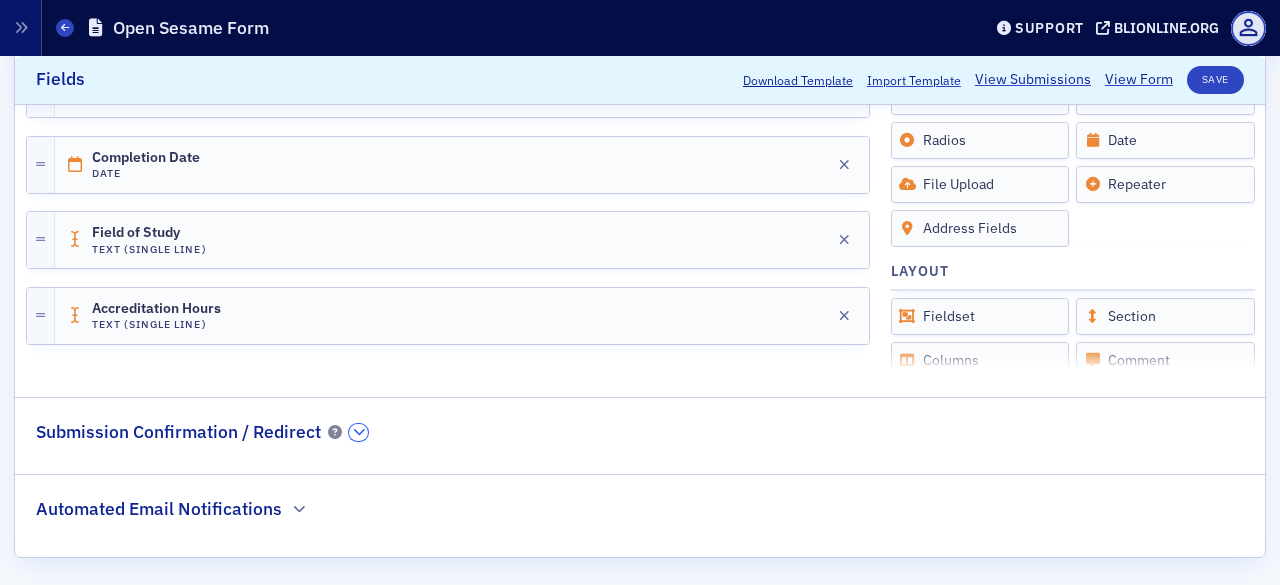 click 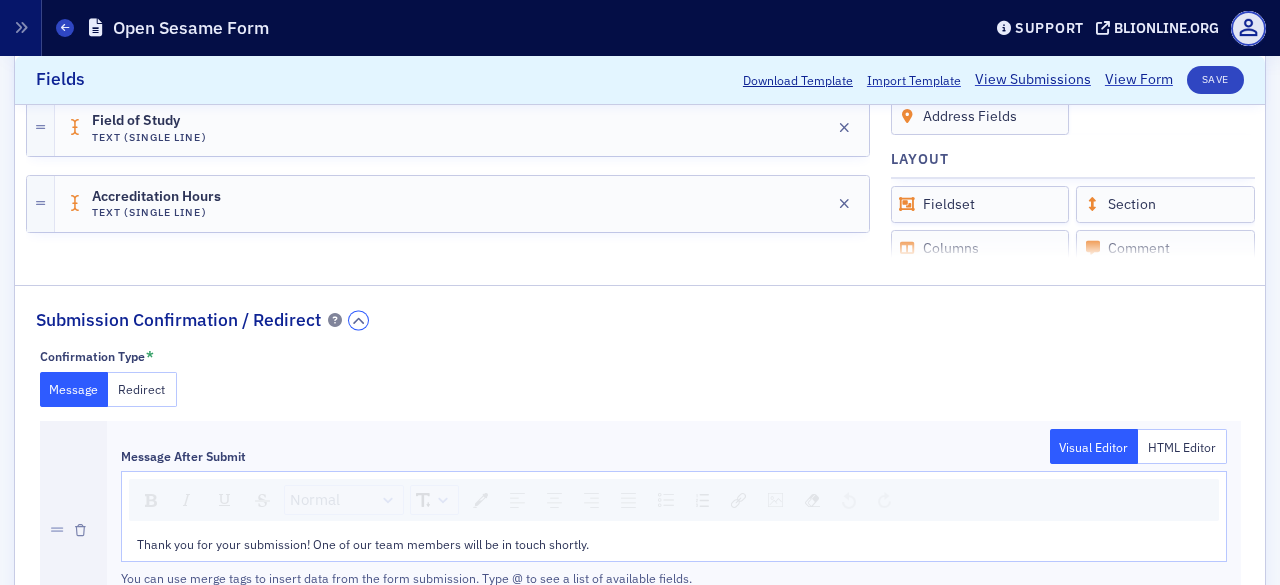 scroll, scrollTop: 538, scrollLeft: 0, axis: vertical 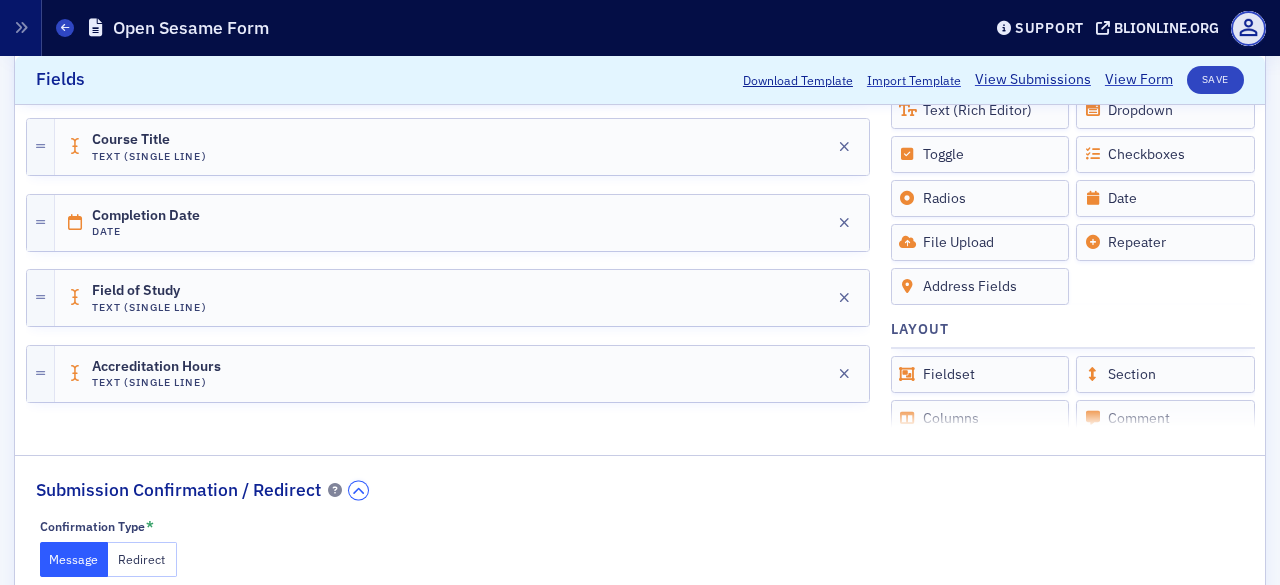 click 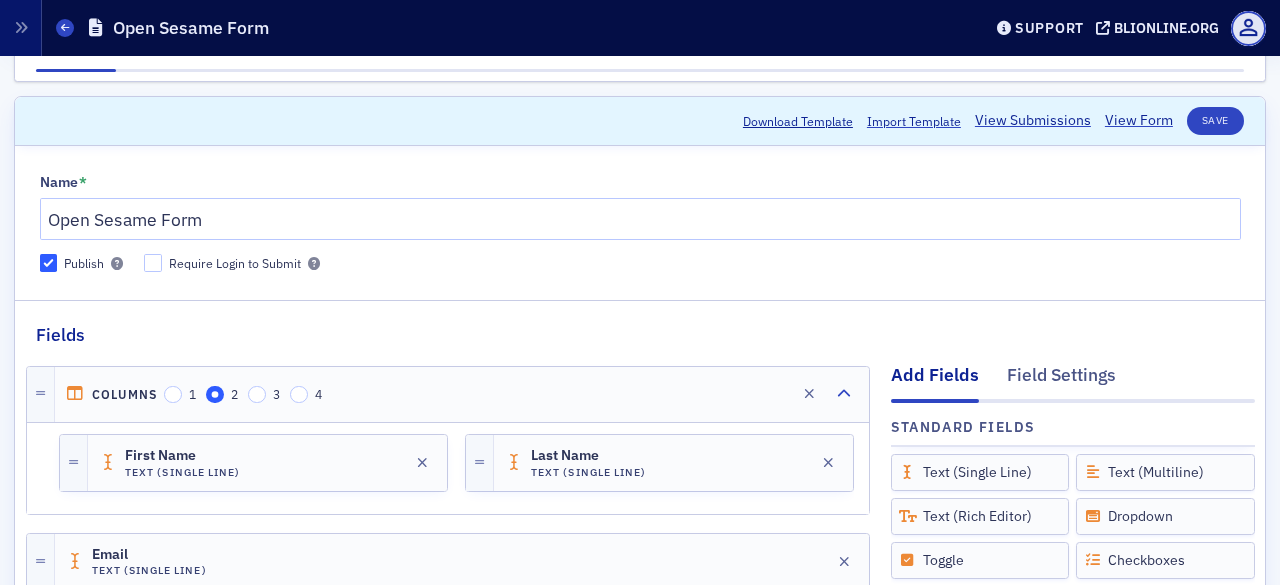 scroll, scrollTop: 0, scrollLeft: 0, axis: both 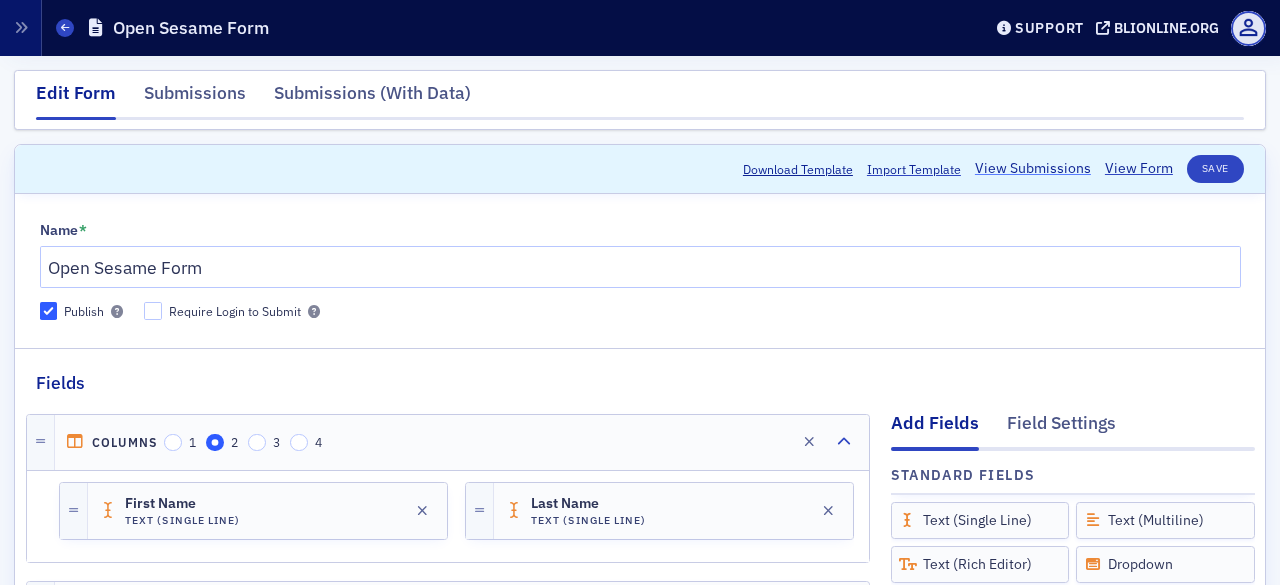 click on "View Submissions" 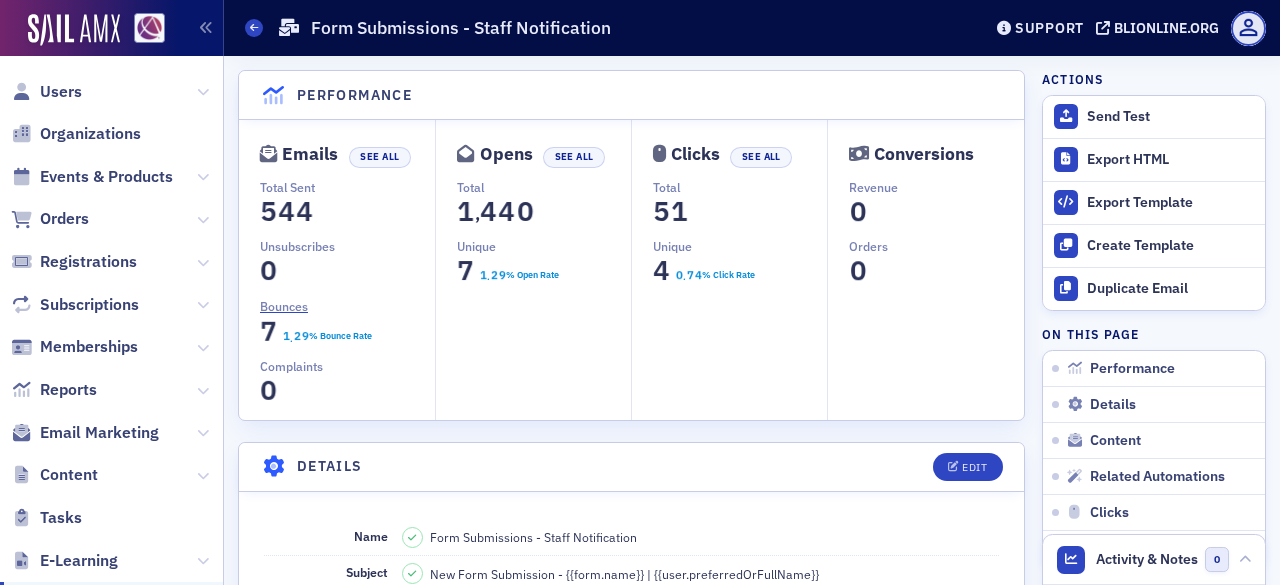 scroll, scrollTop: 0, scrollLeft: 0, axis: both 